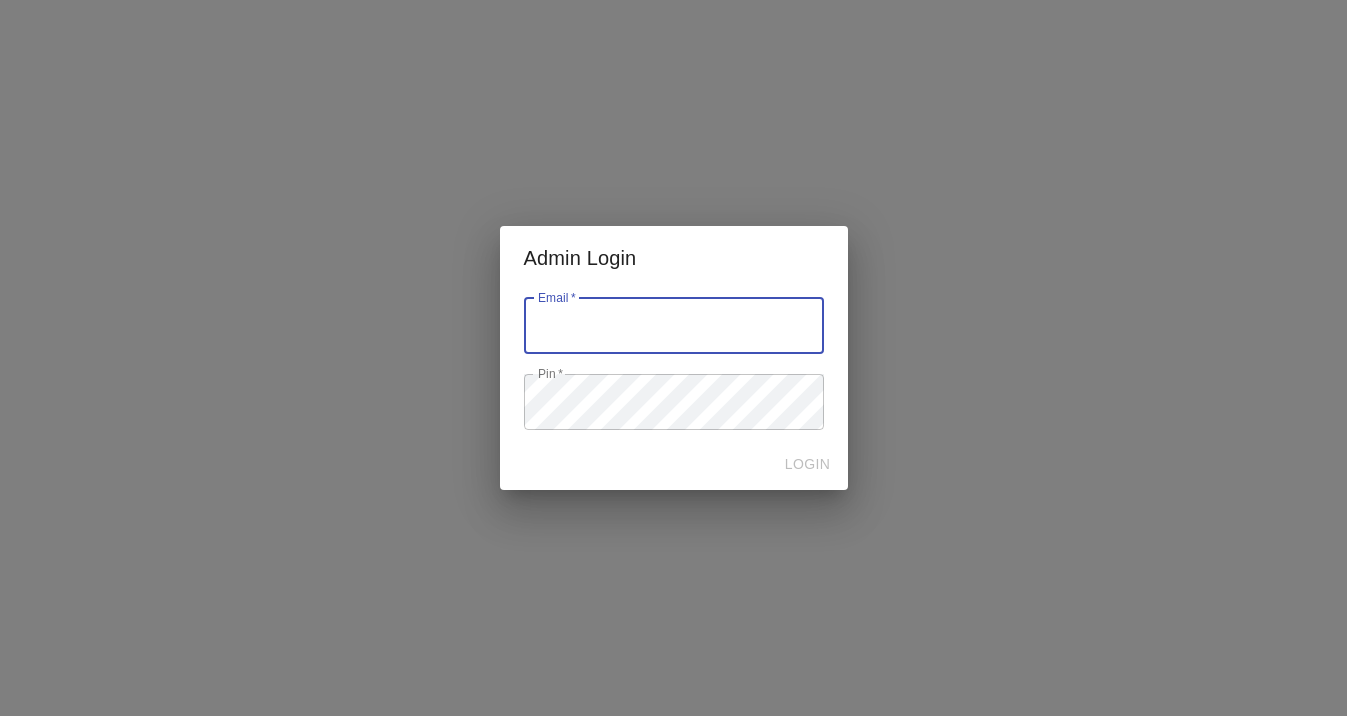 scroll, scrollTop: 0, scrollLeft: 0, axis: both 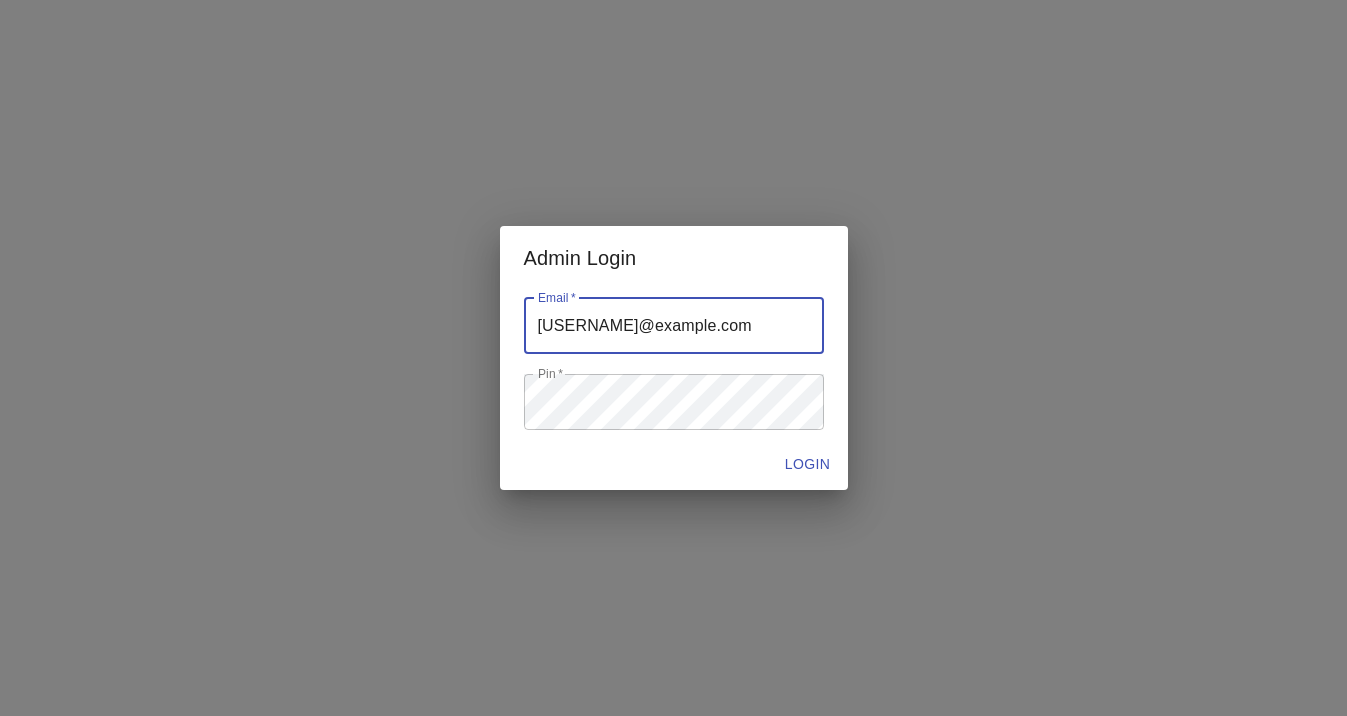 click at bounding box center (674, 326) 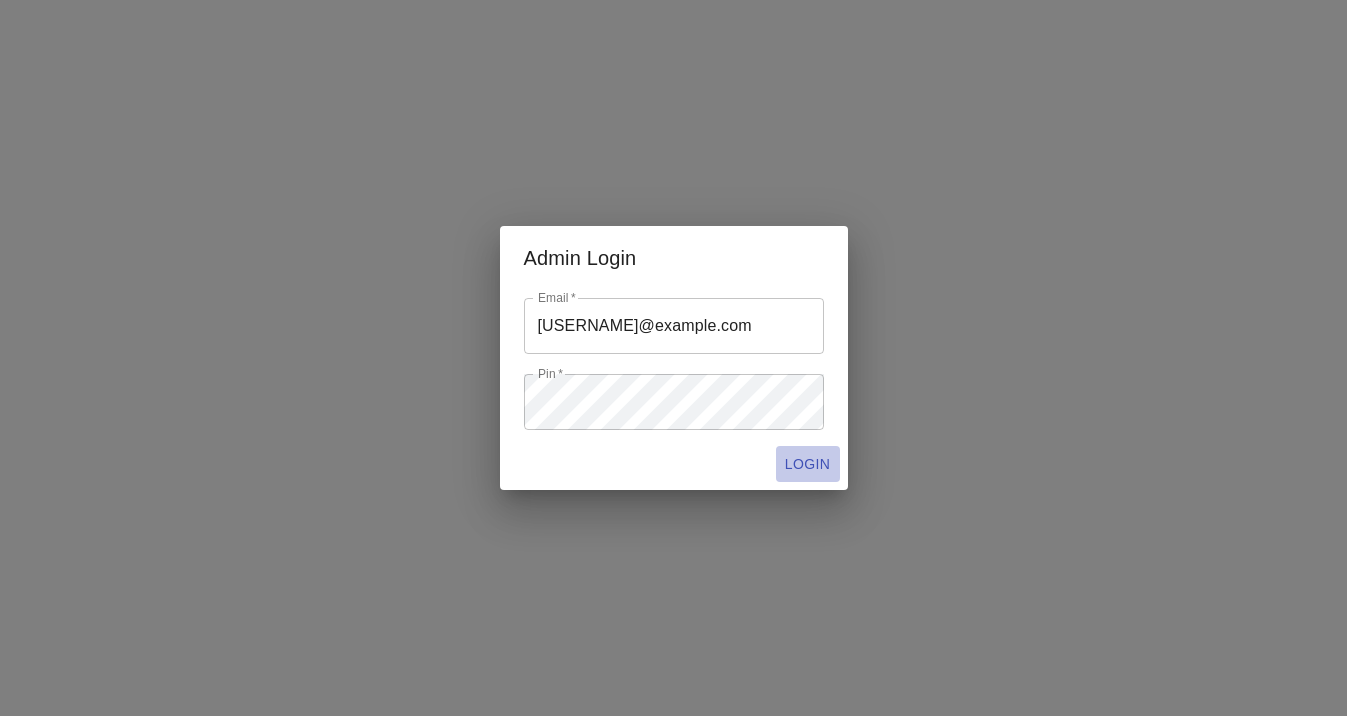 click on "LOGIN" at bounding box center [808, 464] 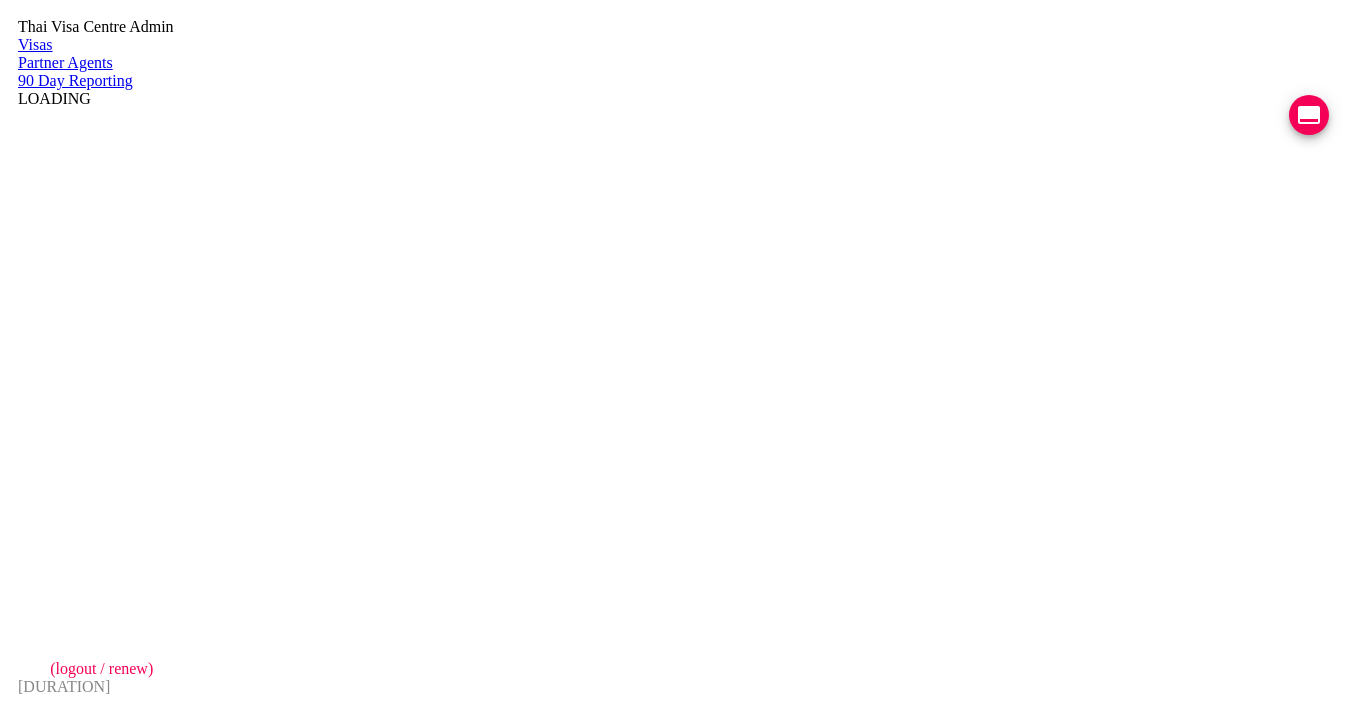 scroll, scrollTop: 0, scrollLeft: 0, axis: both 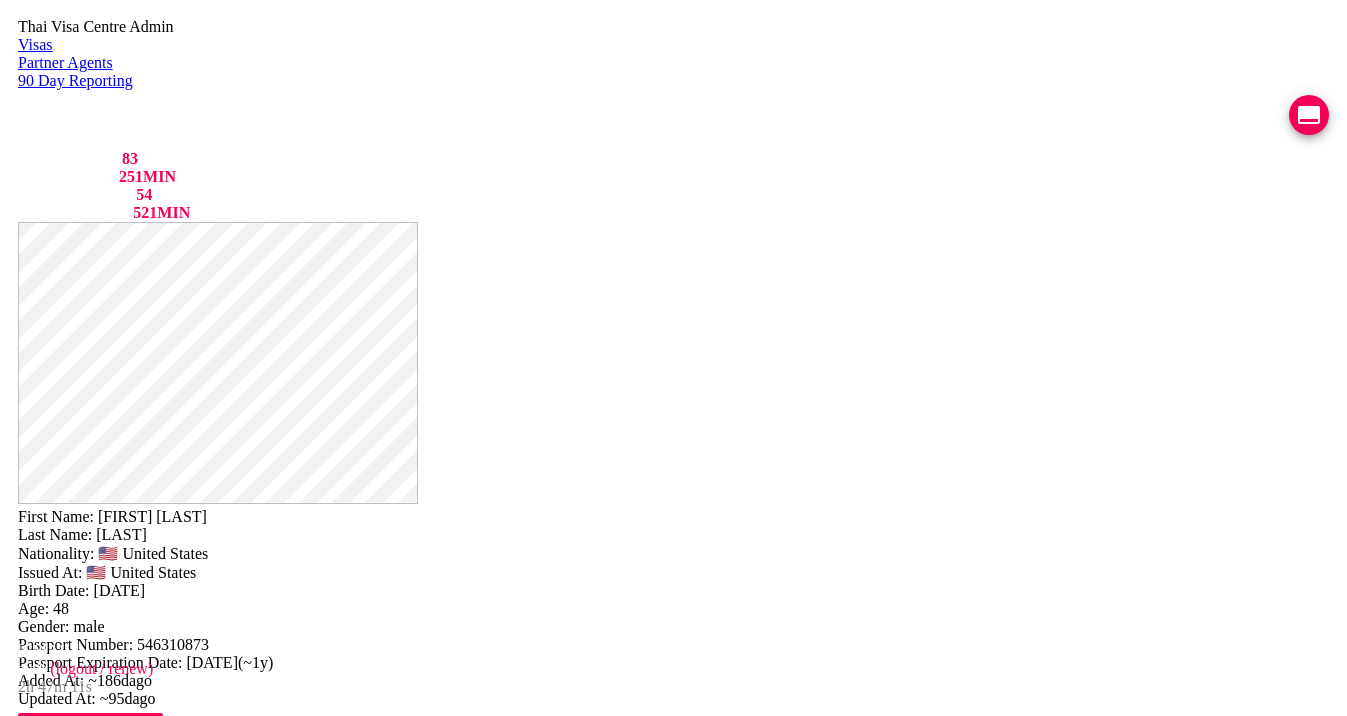 click on "VIEW TIMELINE" at bounding box center [153, 1622] 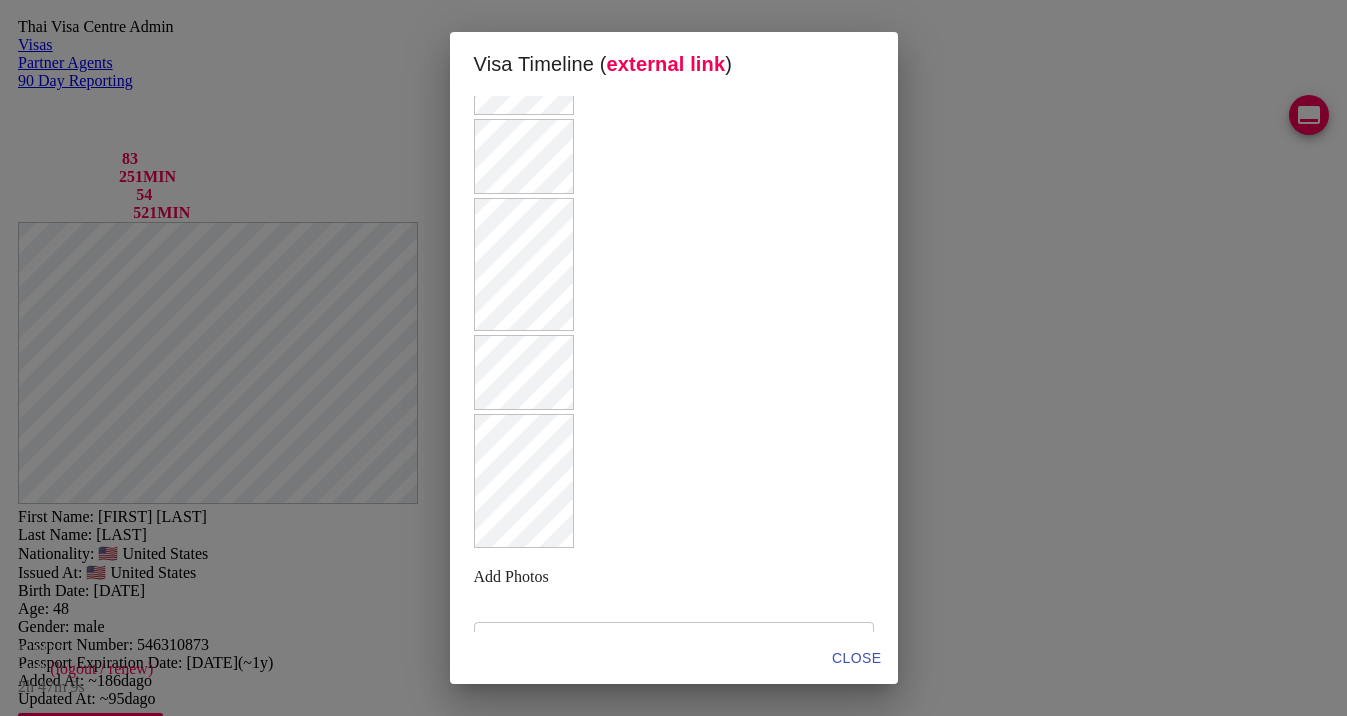 scroll, scrollTop: 563, scrollLeft: 0, axis: vertical 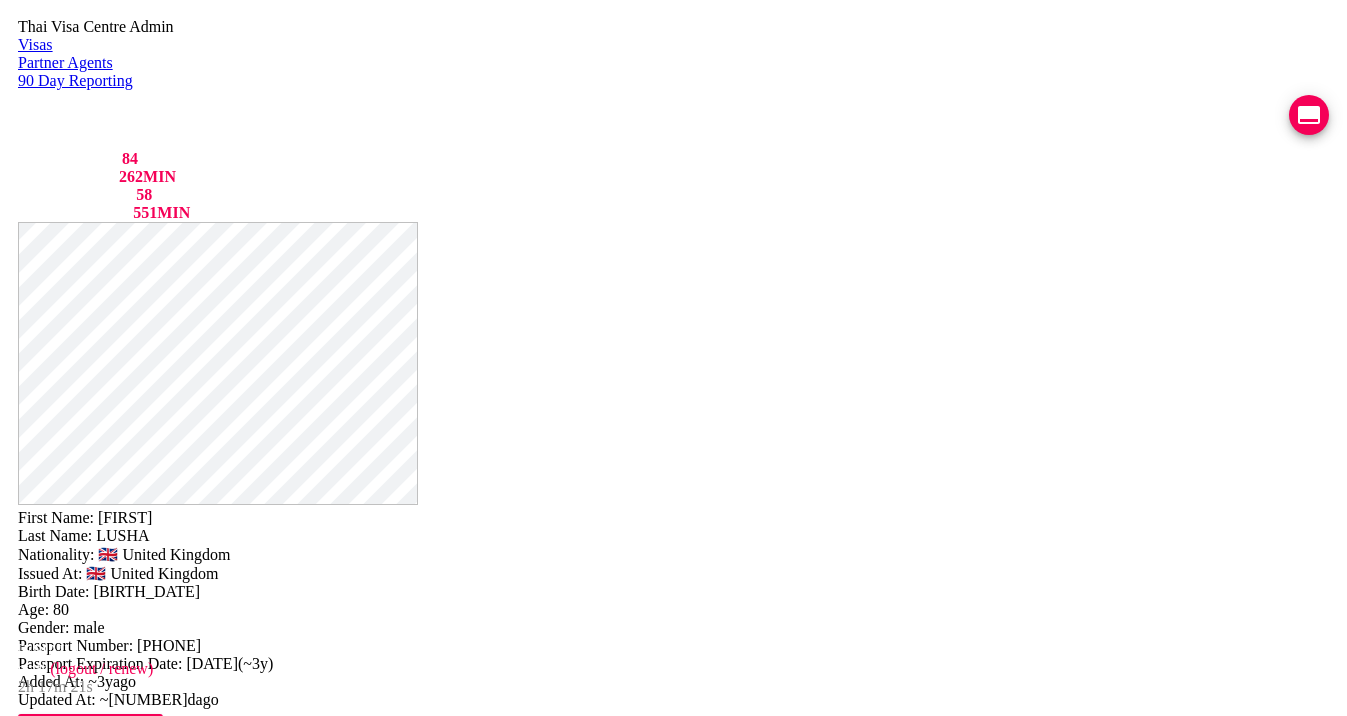 click at bounding box center [1309, 115] 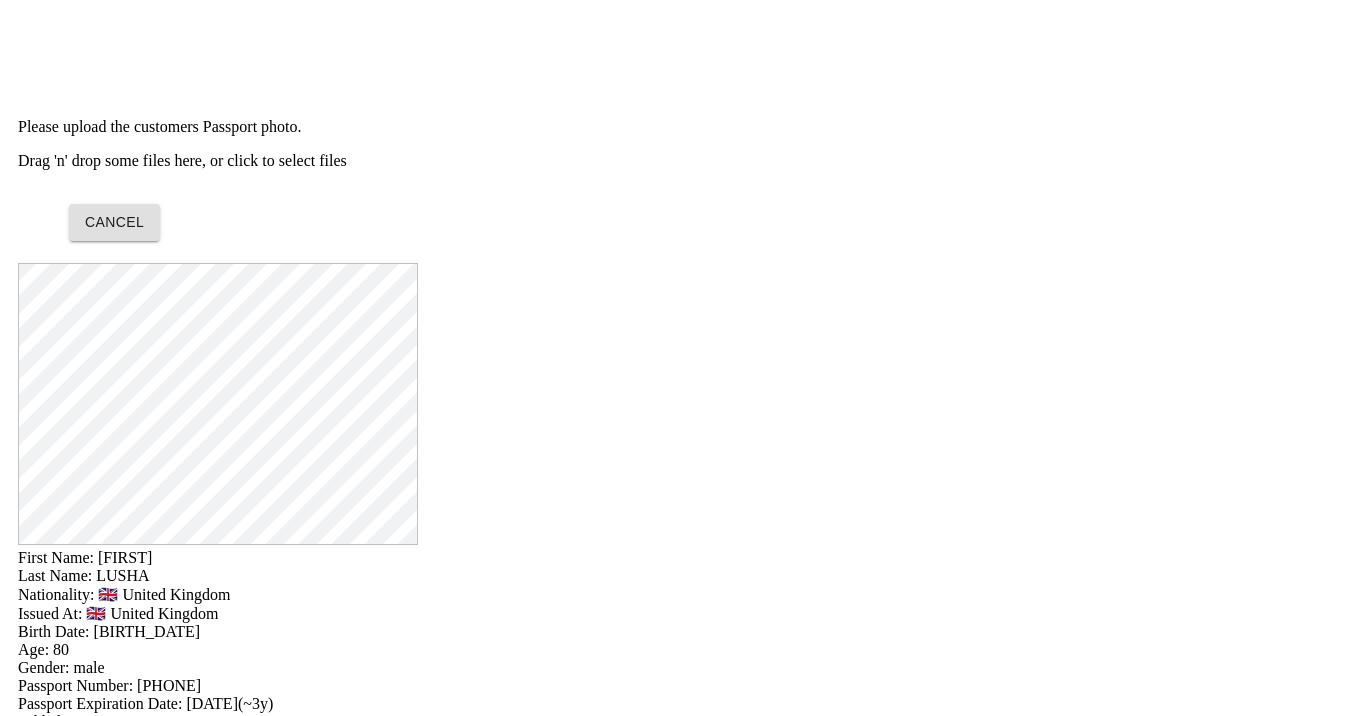 click on "Drag 'n' drop some files here, or click to select files" at bounding box center [673, 161] 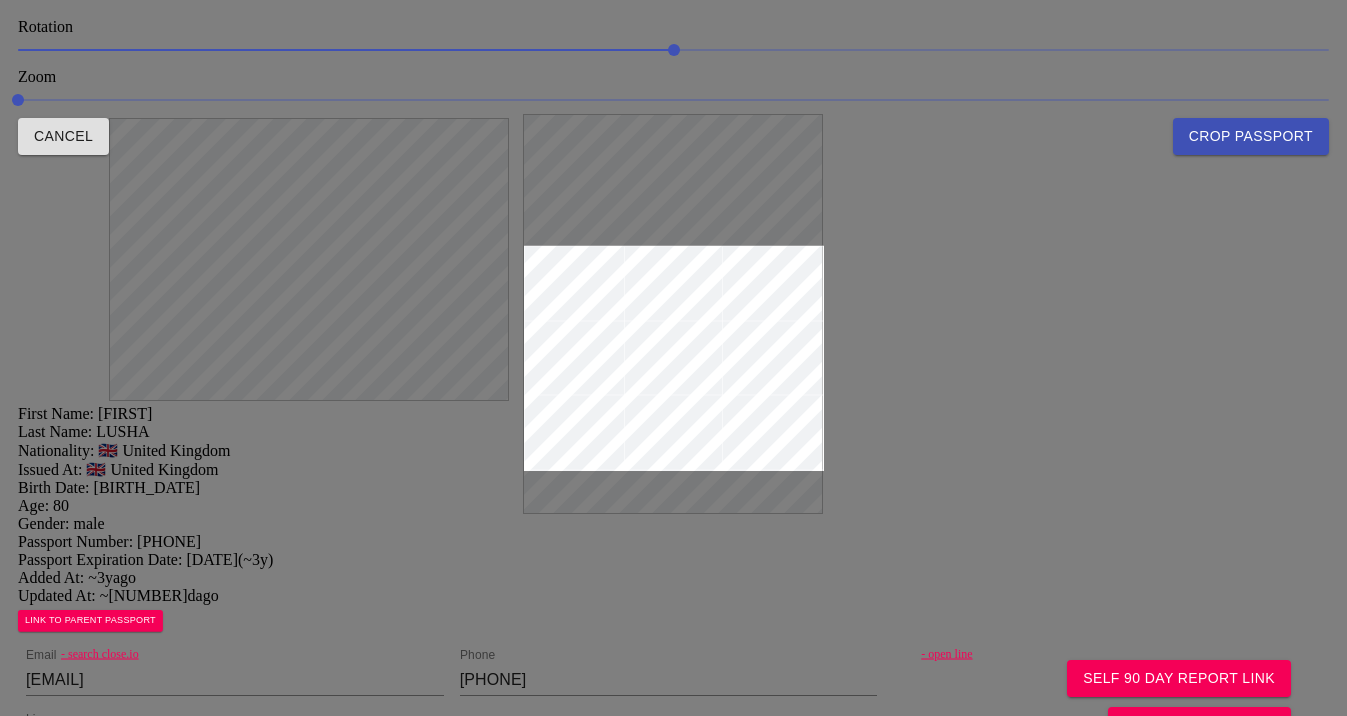 drag, startPoint x: 732, startPoint y: 360, endPoint x: 732, endPoint y: 178, distance: 182 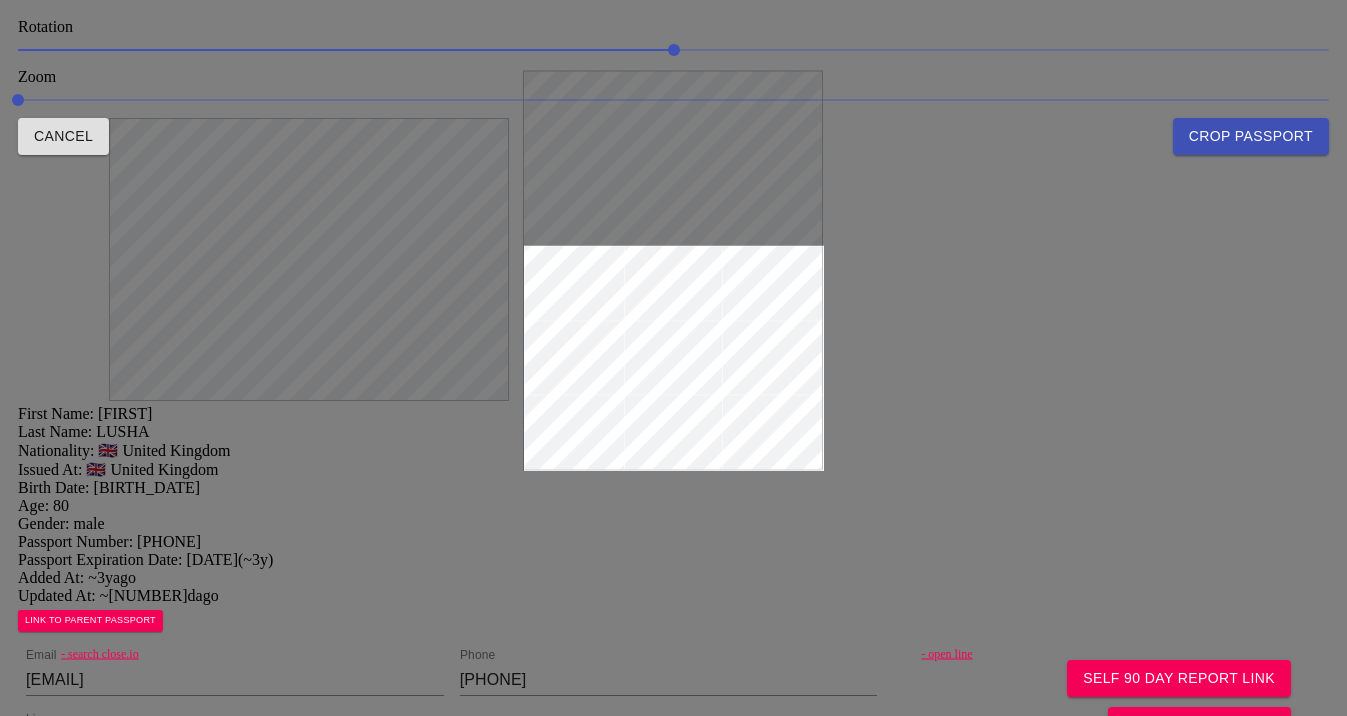 click on "Crop Passport" at bounding box center (1251, 136) 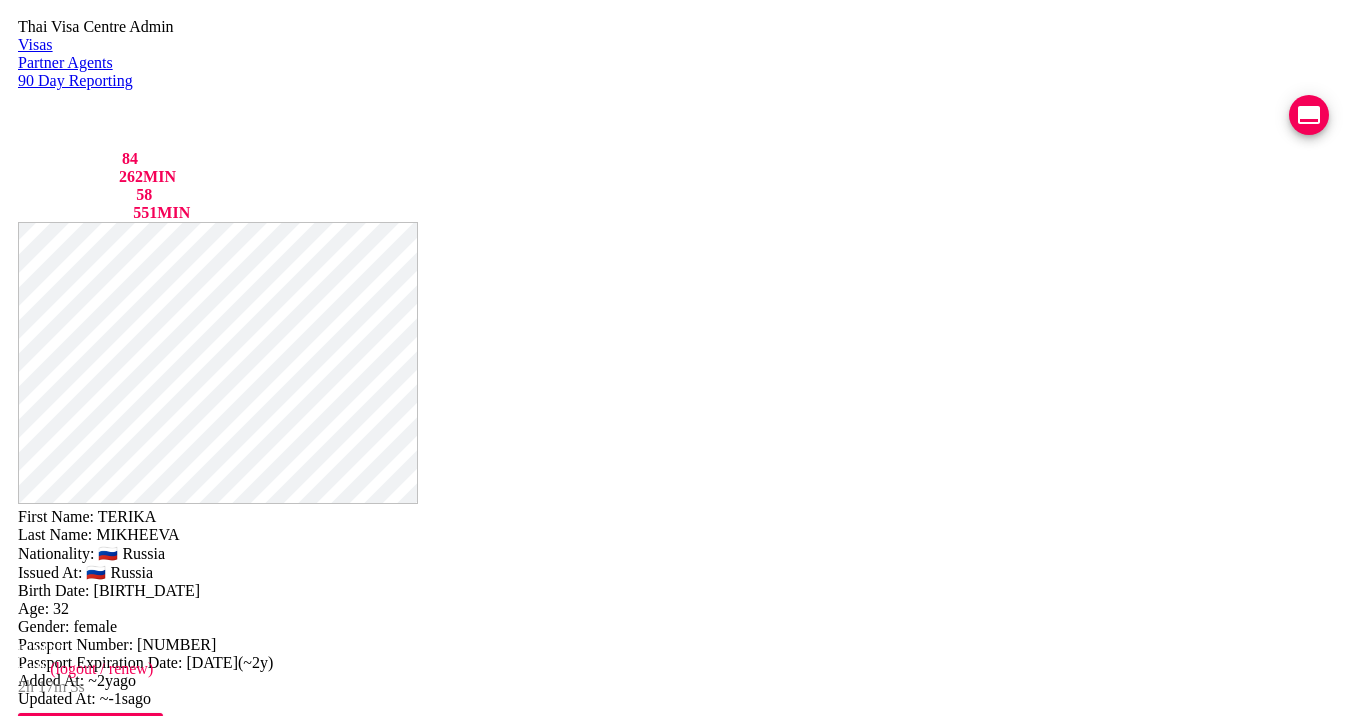 click on "- open line" at bounding box center [1136, 757] 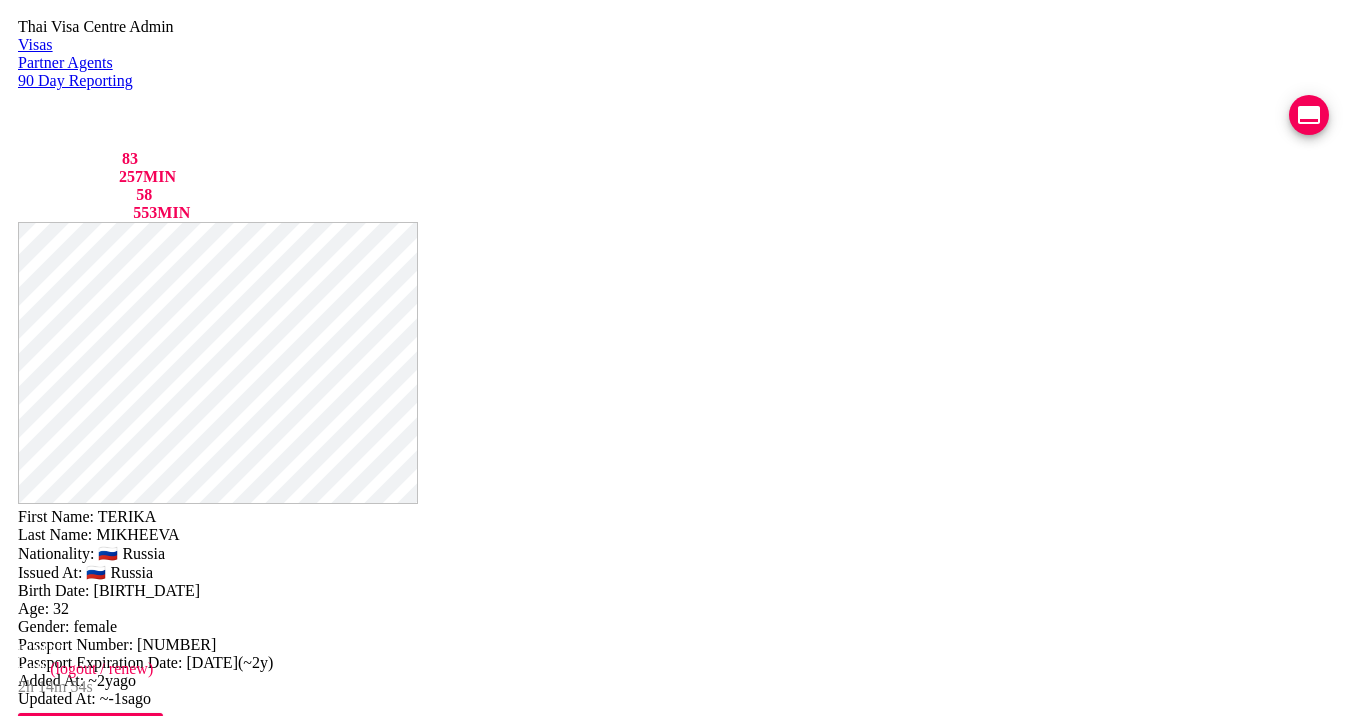 click on "- open line" at bounding box center [1136, 757] 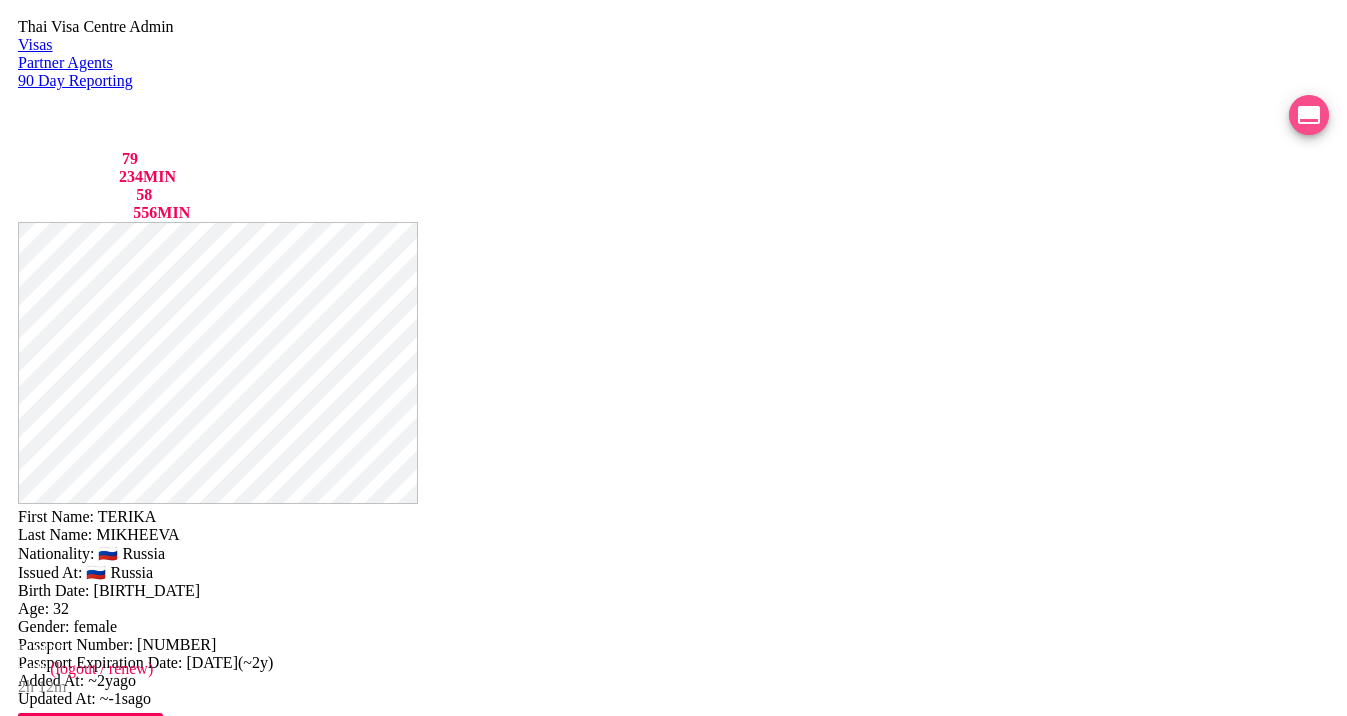 click at bounding box center (1309, 115) 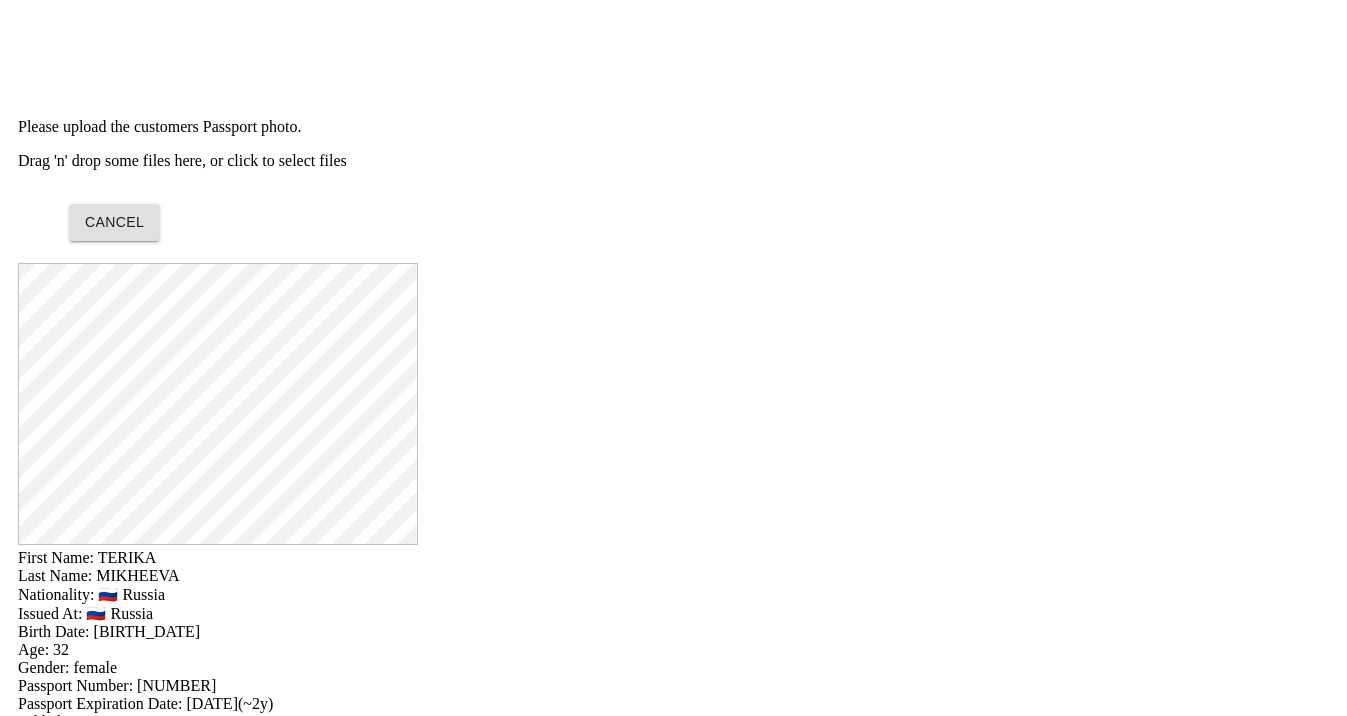 click on "Drag 'n' drop some files here, or click to select files" at bounding box center (673, 161) 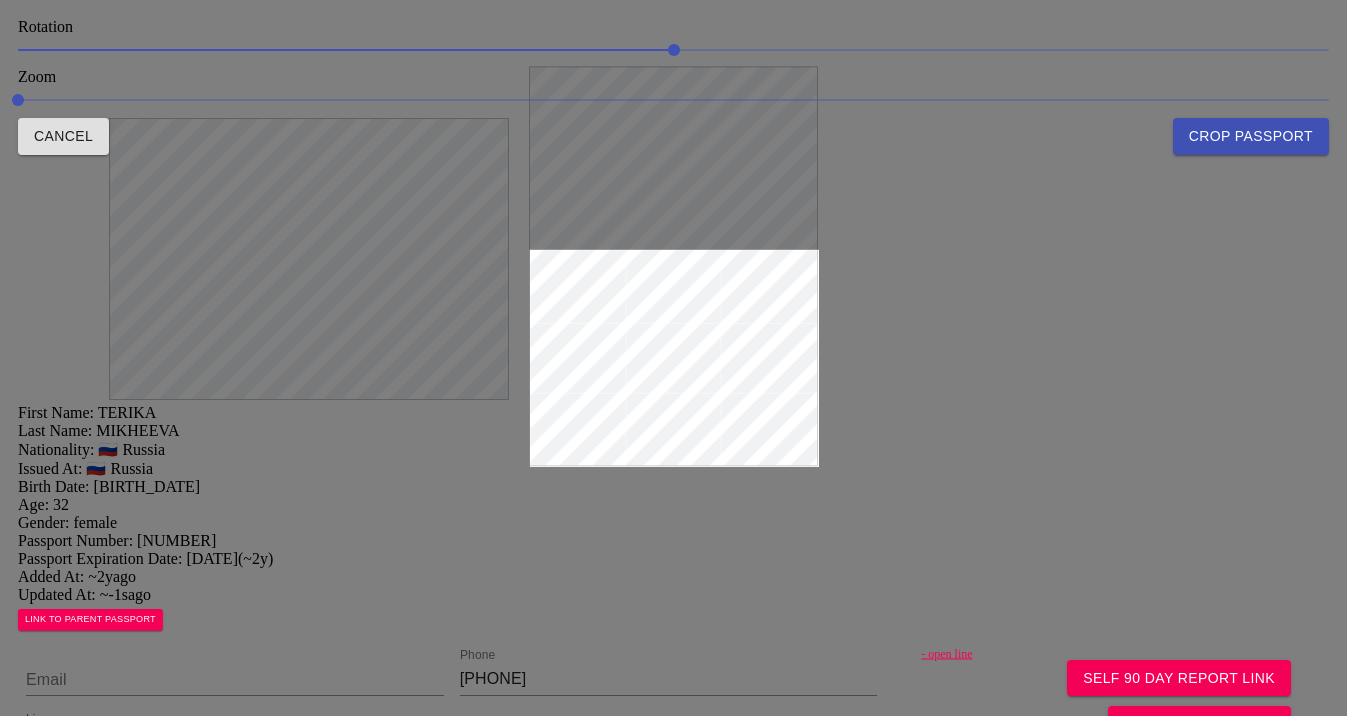 click at bounding box center (673, 358) 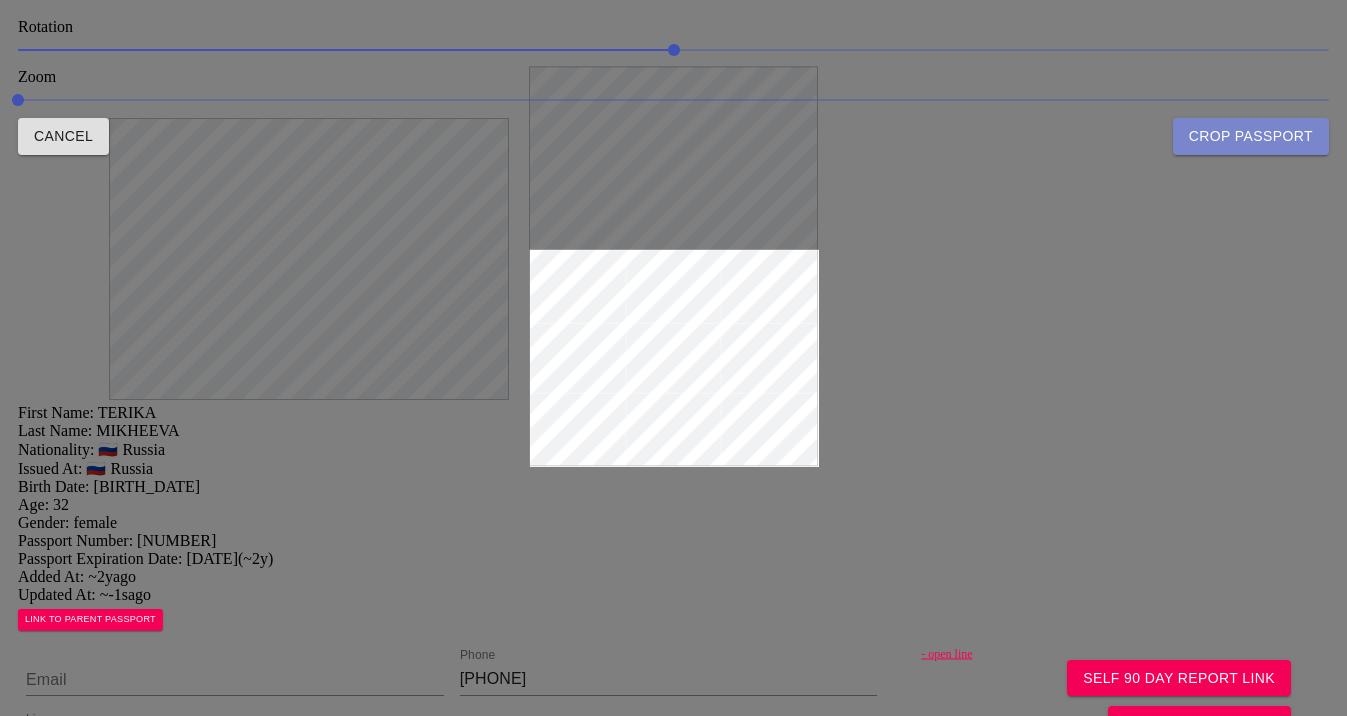 click on "Crop Passport" at bounding box center (1251, 136) 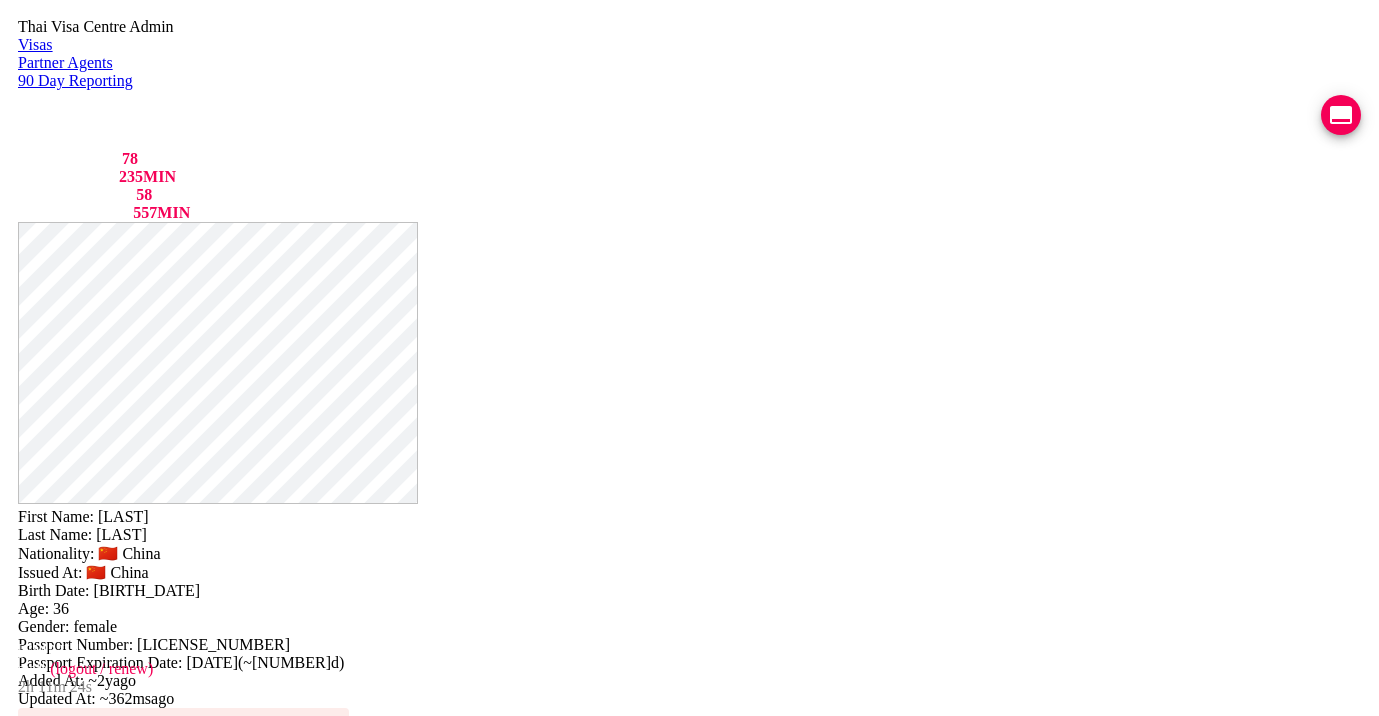 click on "- open line" at bounding box center (1162, 853) 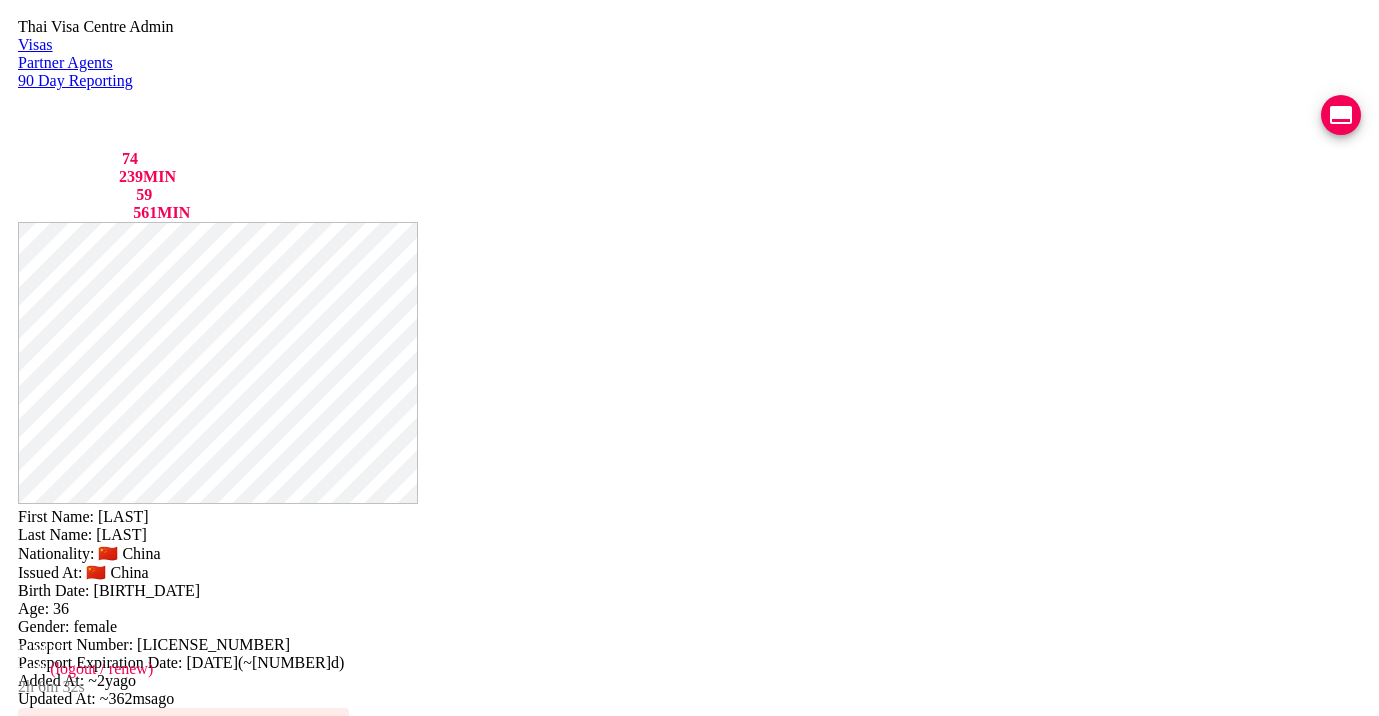 click on "- open line" at bounding box center (1162, 853) 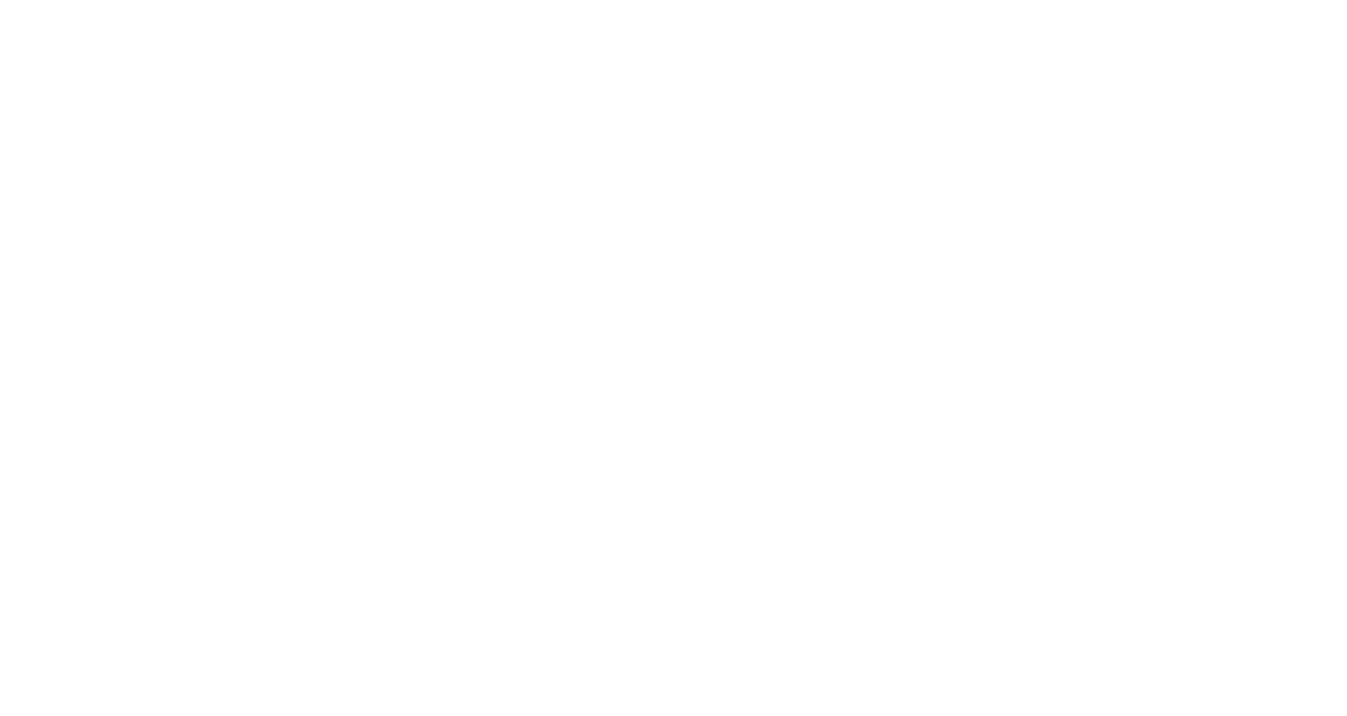 scroll, scrollTop: 0, scrollLeft: 0, axis: both 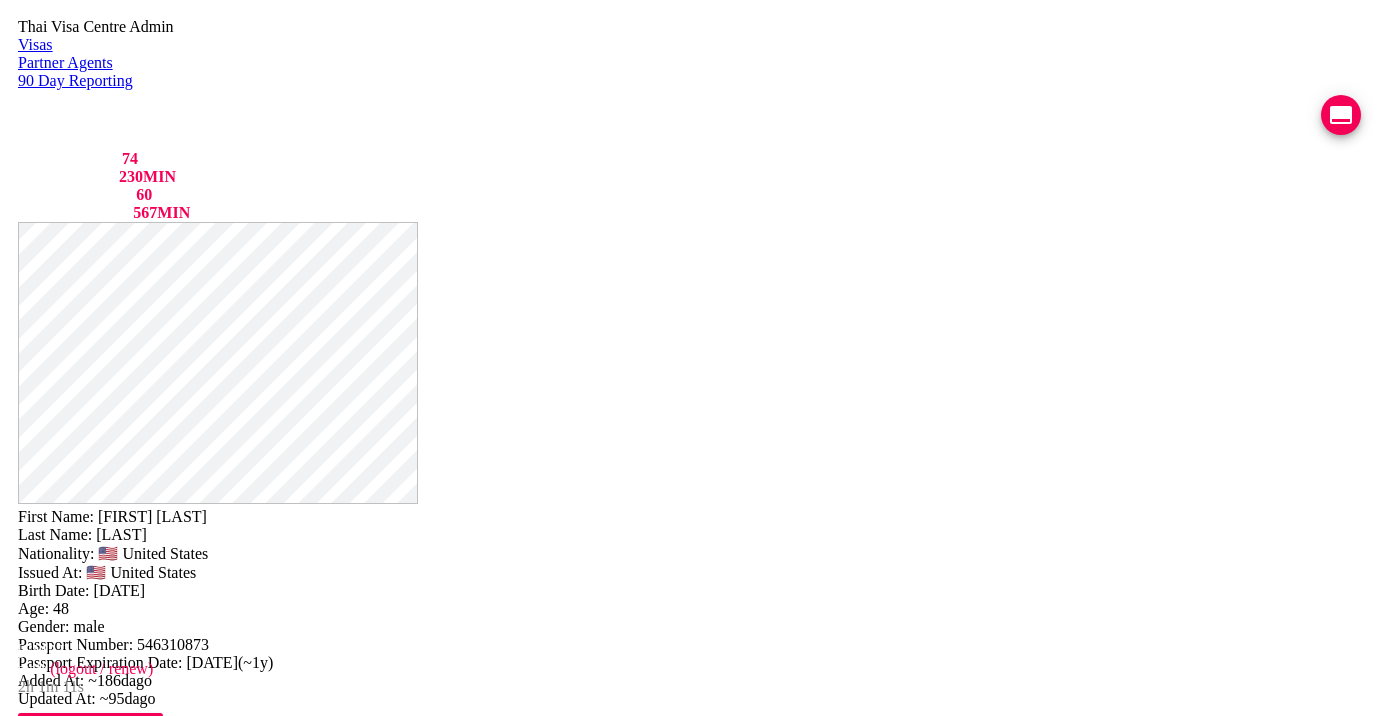 click on "VIEW TIMELINE" at bounding box center [153, 1622] 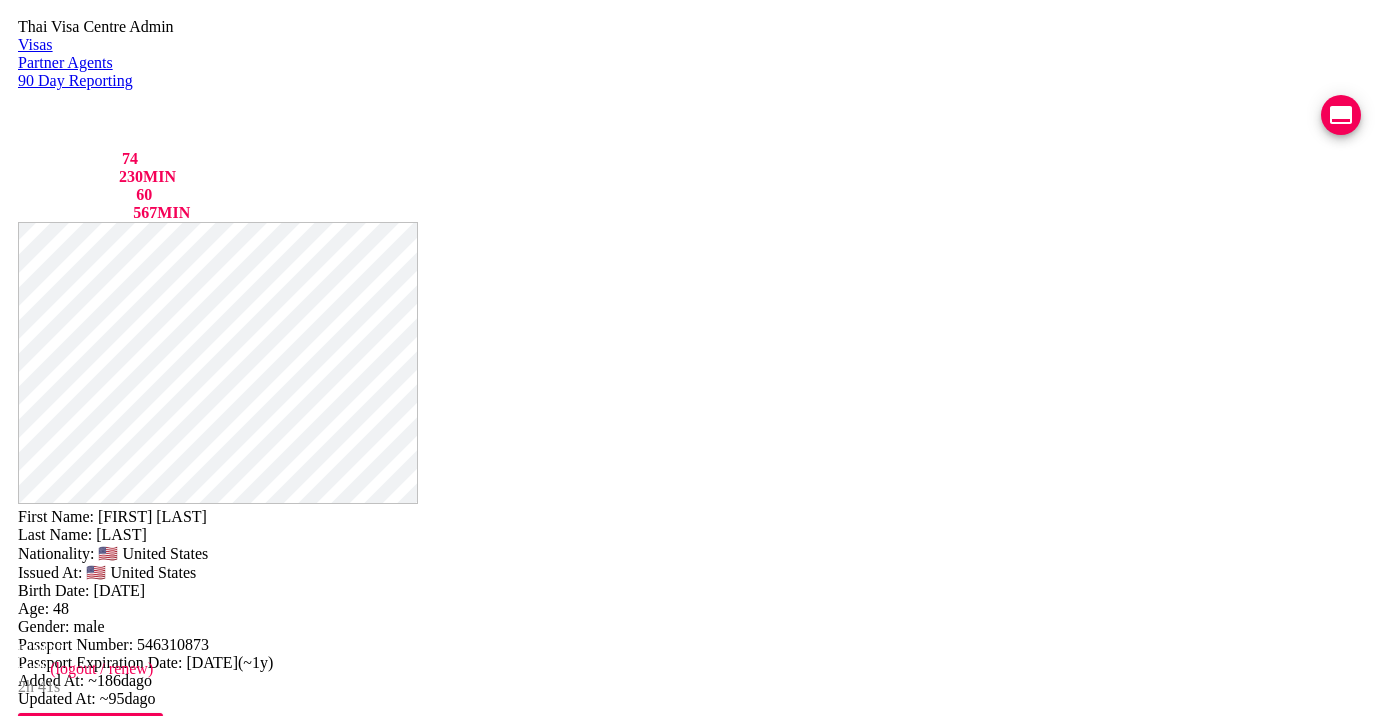 scroll, scrollTop: 0, scrollLeft: 0, axis: both 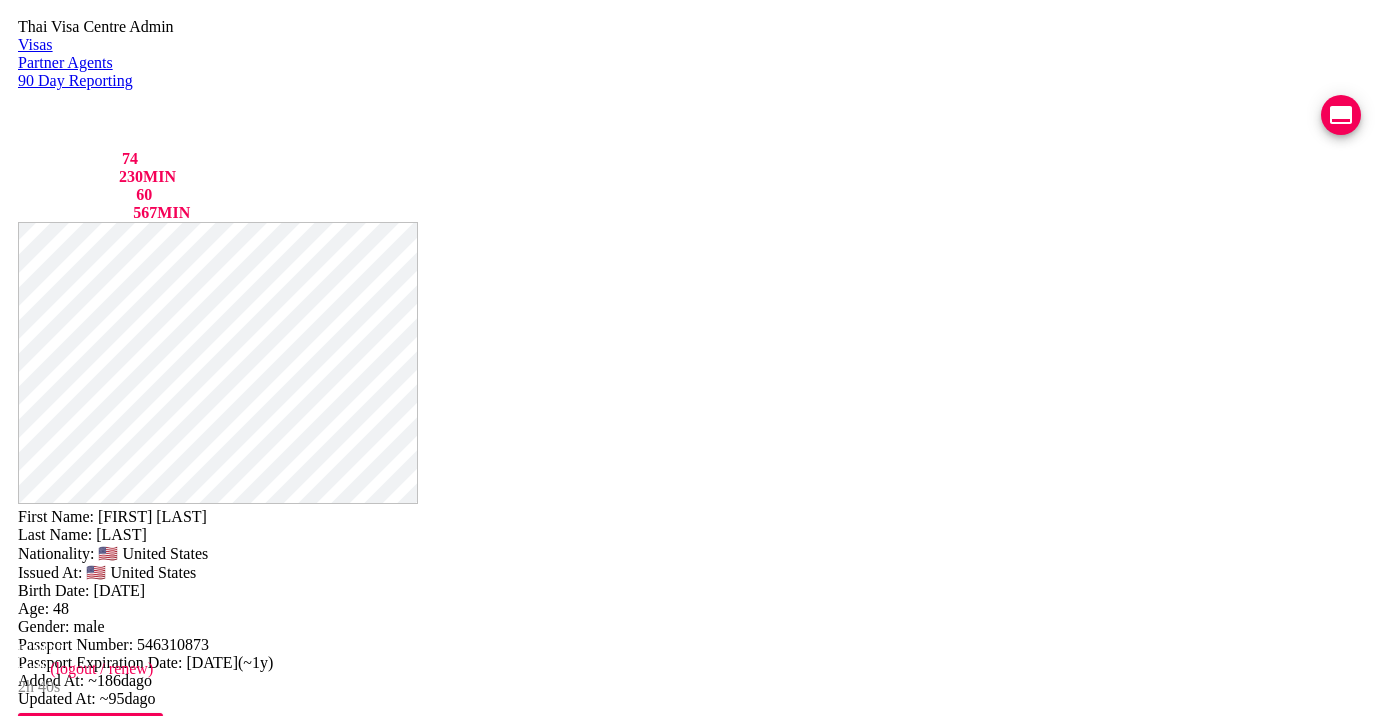 click on "- open line" at bounding box center [1162, 758] 